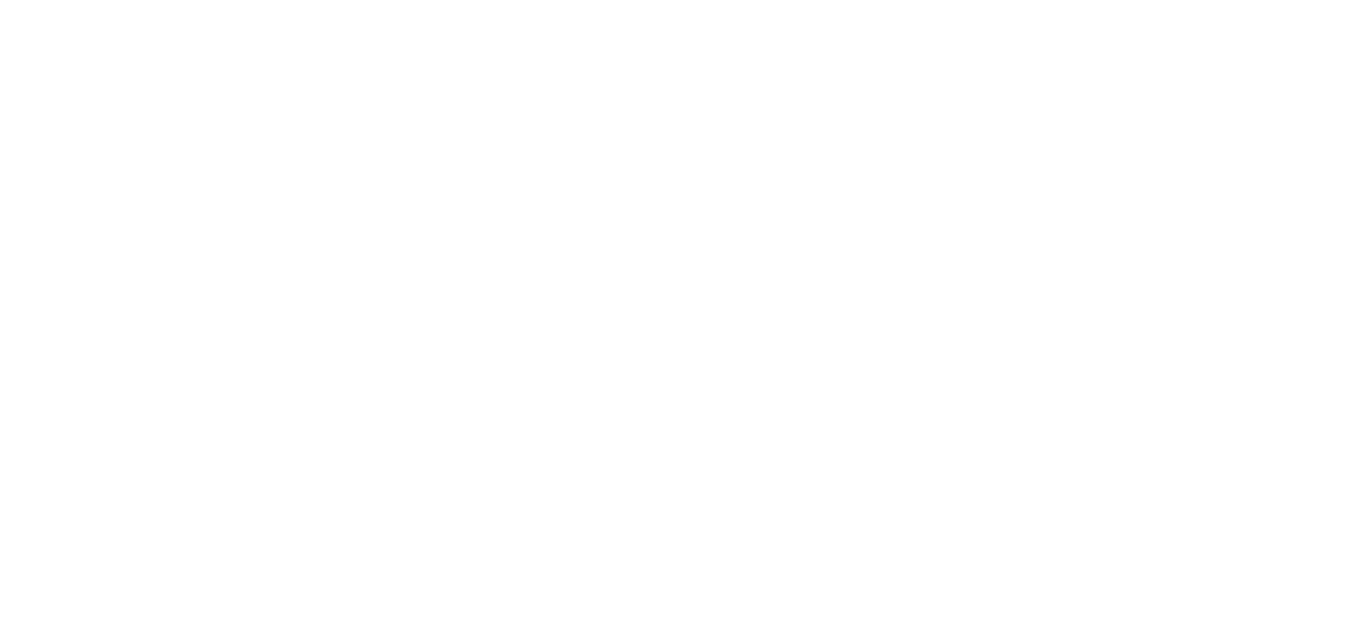 scroll, scrollTop: 0, scrollLeft: 0, axis: both 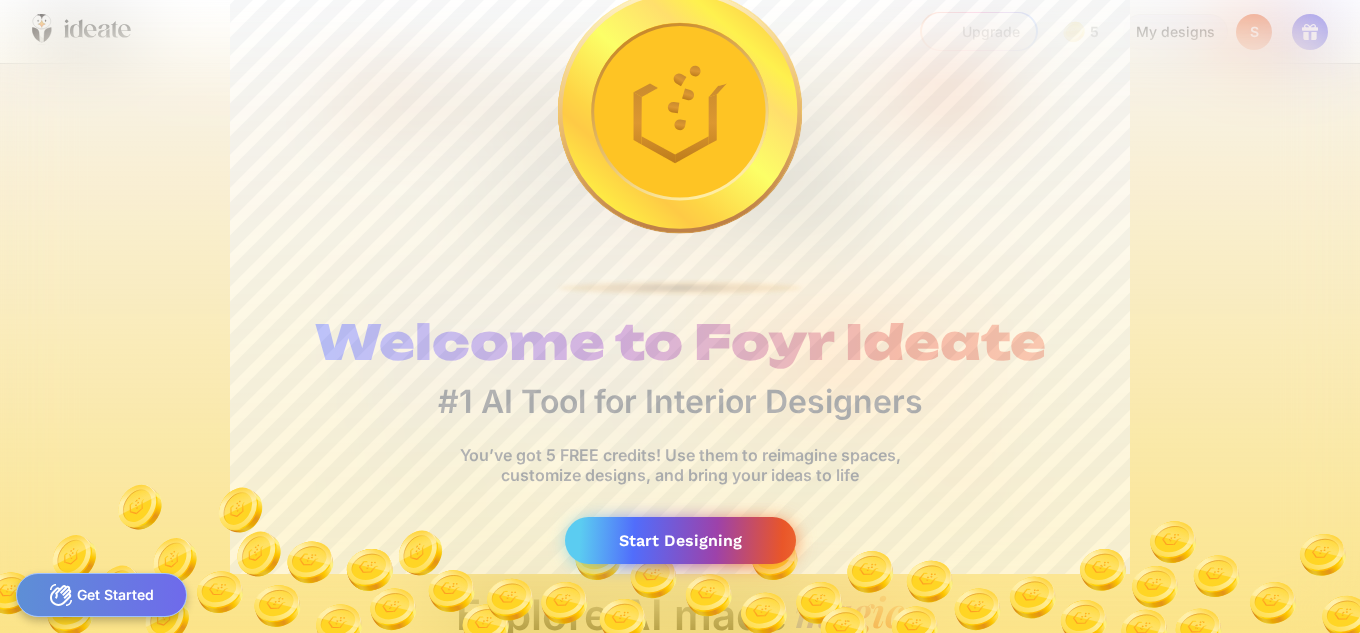 click on "Start Designing" at bounding box center (680, 540) 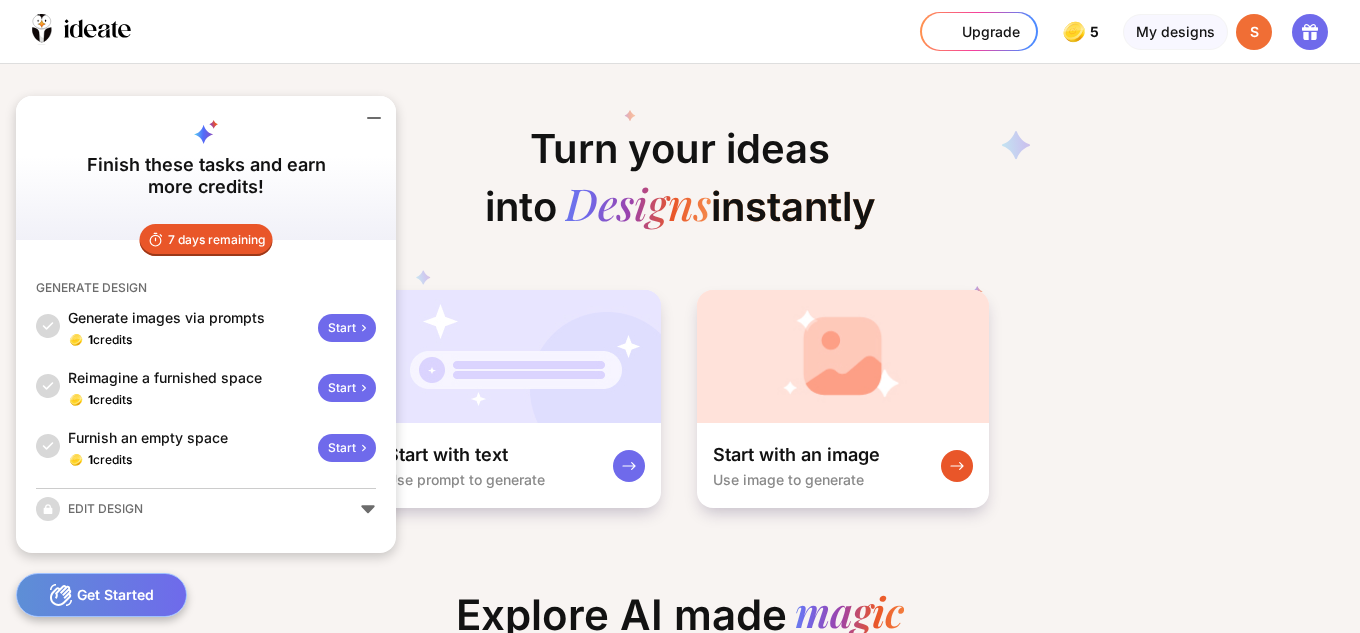 click on "Turn your ideas into Designs  instantly Start with text Use prompt to generate Start with an image Use image to generate Explore AI made  magic "rustic urban jungle living room. warm palette walls. dark green cozy sofa. veiny plant. floral armchairs. rug. paintings on wall. floral lamps. flowers decorated on table"  Use Prompt Edit Room "ocean based living room, rustic design. light blue sofa. textured, wooden table. white warm walls. oceanic painting. waves painting. warm, bright sun"  Use Prompt Edit Room "A blend of traditional and modern elements with a tufted headboard, white bedding, and a sleek glass chandelier. Neutral tones with a mix of textures for added warmth."  Use Prompt Edit Room "Old English style living room, sofa. Vintage decor, lamp. Old wood, warm. tea table, carpet."  Use Prompt Edit Room "dark themed modern living room, rustic design. light grey sofa. textured, white wooden table. white warm walls. oceanic painting. waves painting. gloomy, rainy"  Use Prompt Edit Room  Use Prompt" at bounding box center (680, 348) 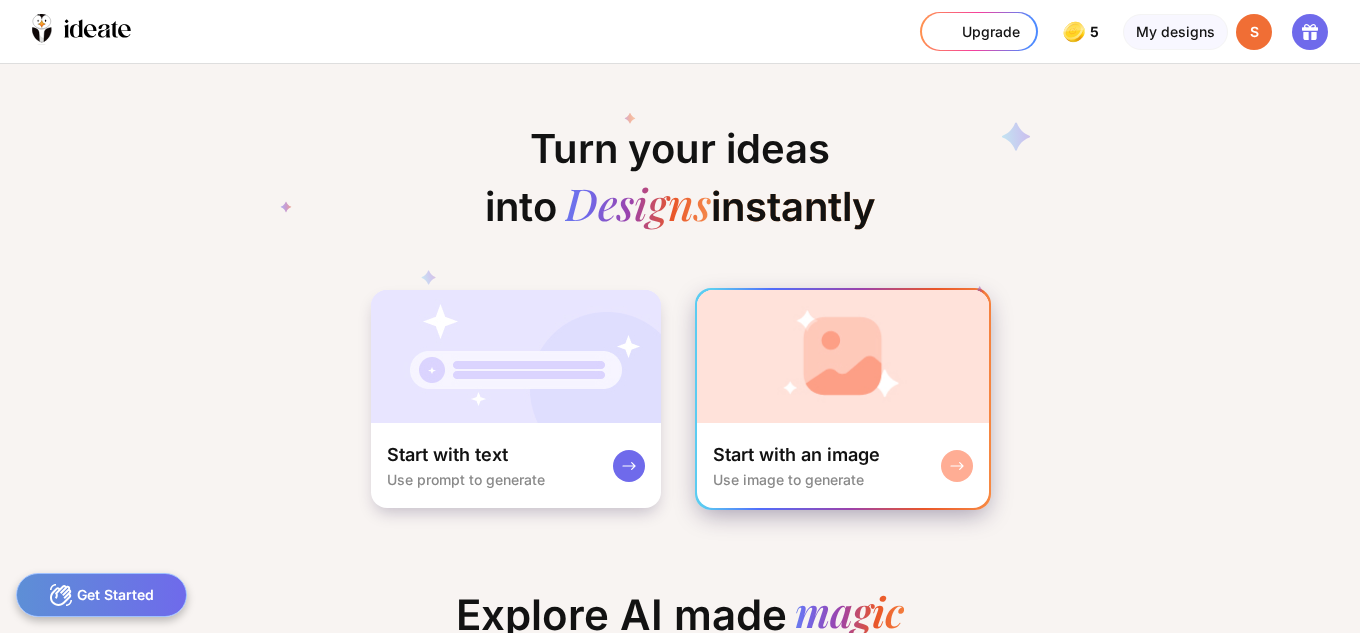 click at bounding box center (957, 465) 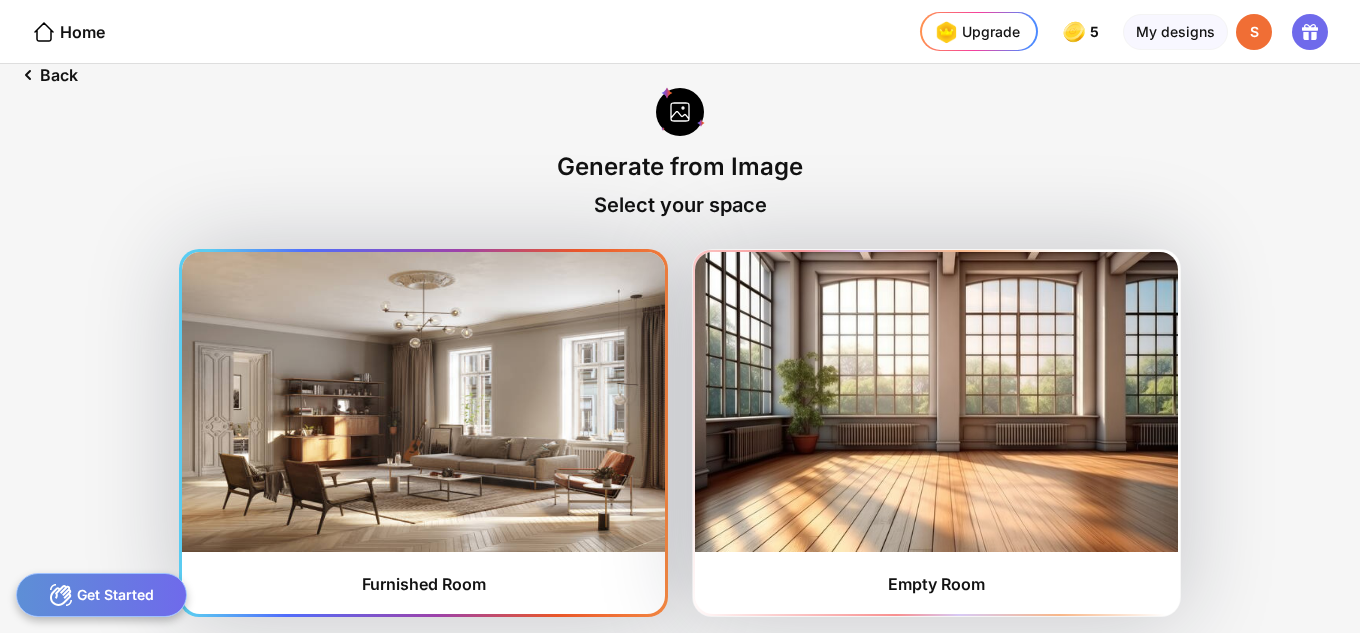 click at bounding box center [423, 402] 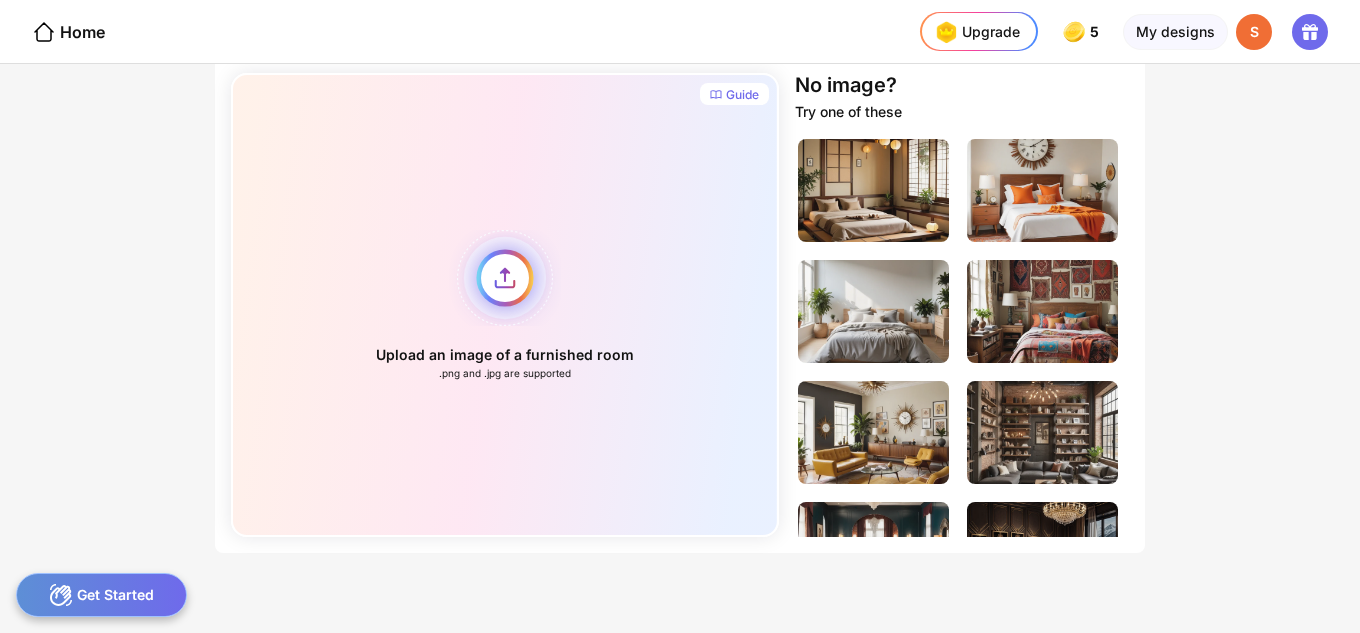 click on "Upload an image of a furnished room .png and .jpg are supported" at bounding box center [505, 305] 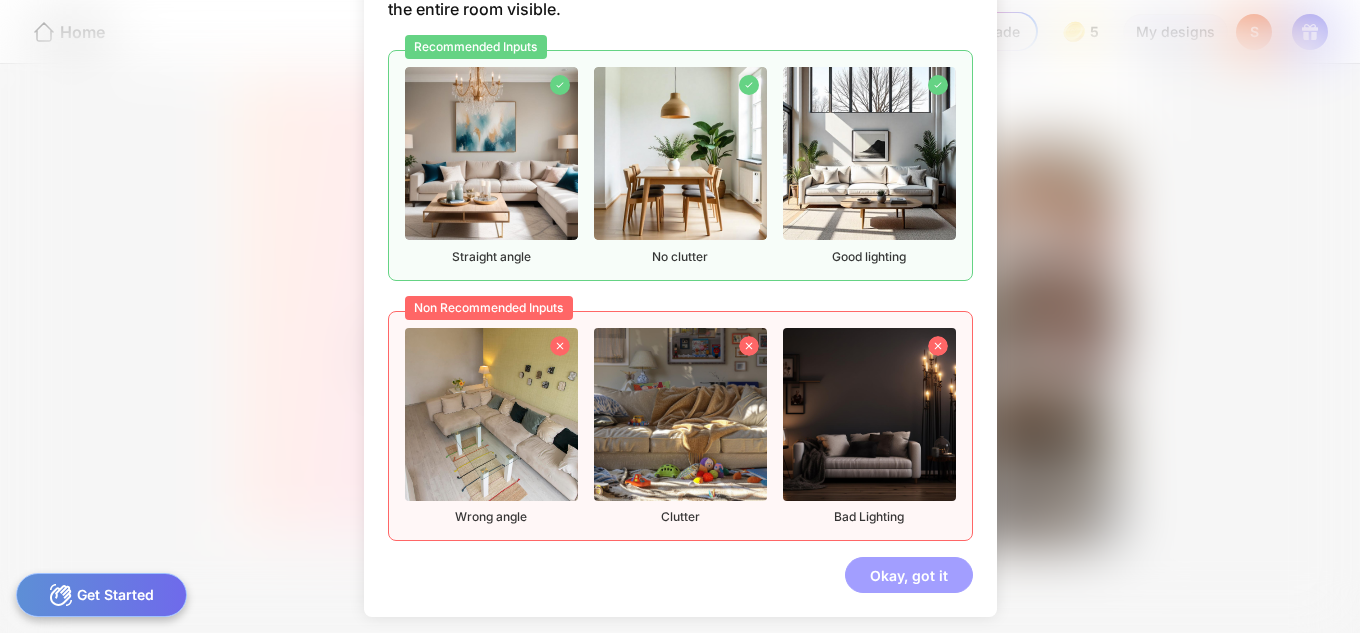 click on "Okay, got it" at bounding box center (909, 575) 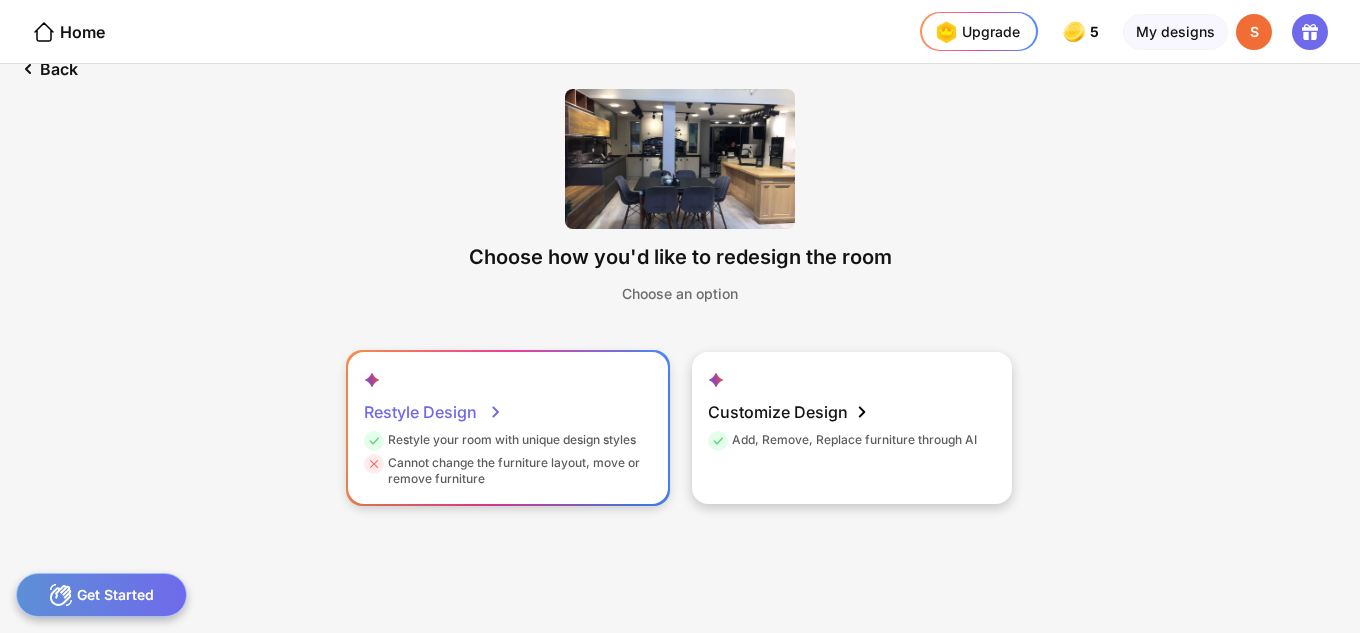 click on "Restyle Design" at bounding box center [433, 412] 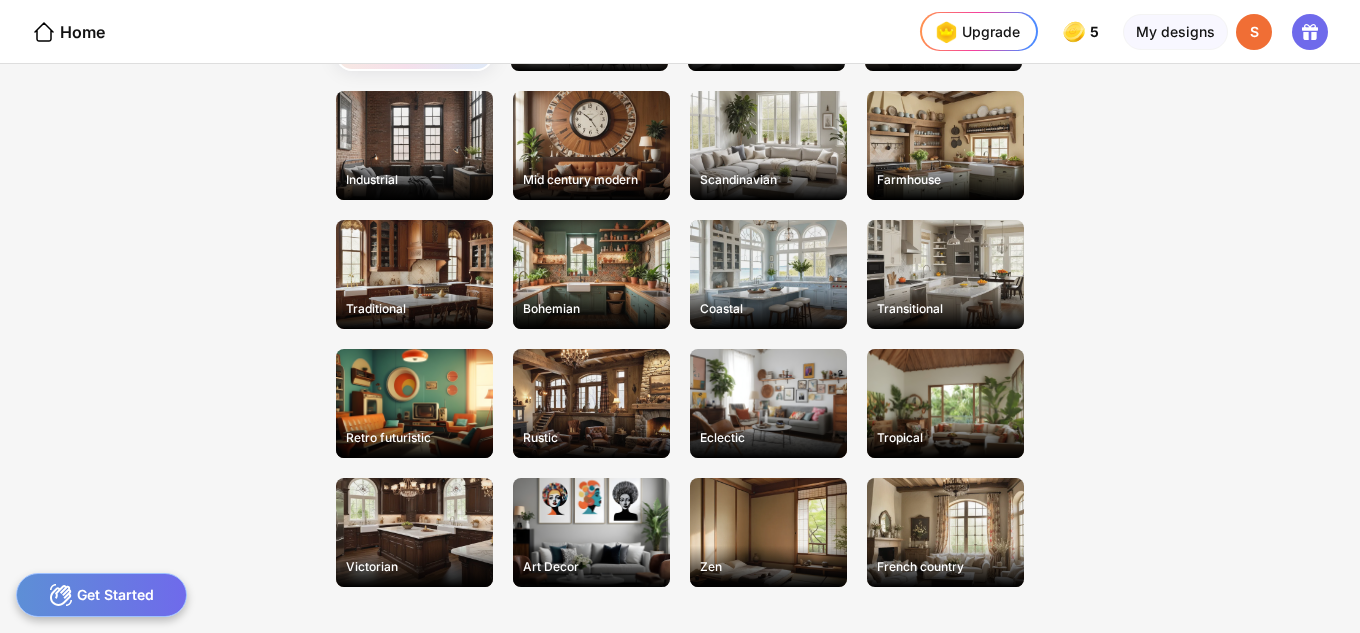 scroll, scrollTop: 108, scrollLeft: 0, axis: vertical 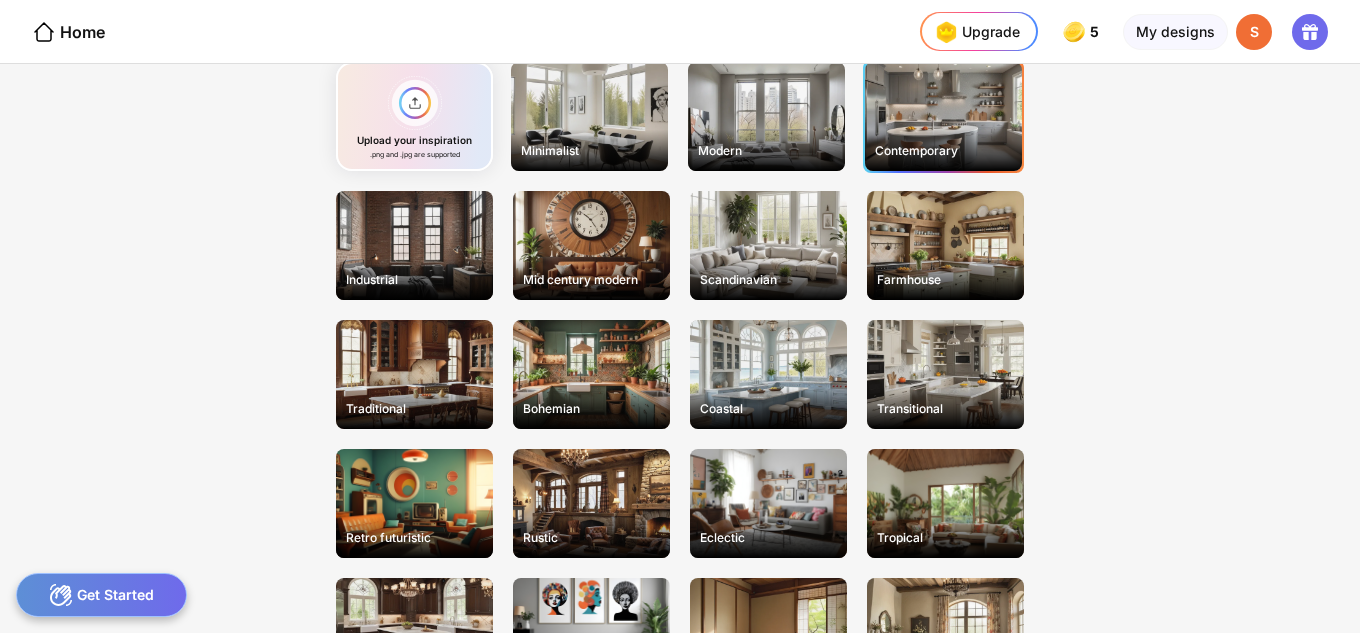 click on "Contemporary" at bounding box center (589, 150) 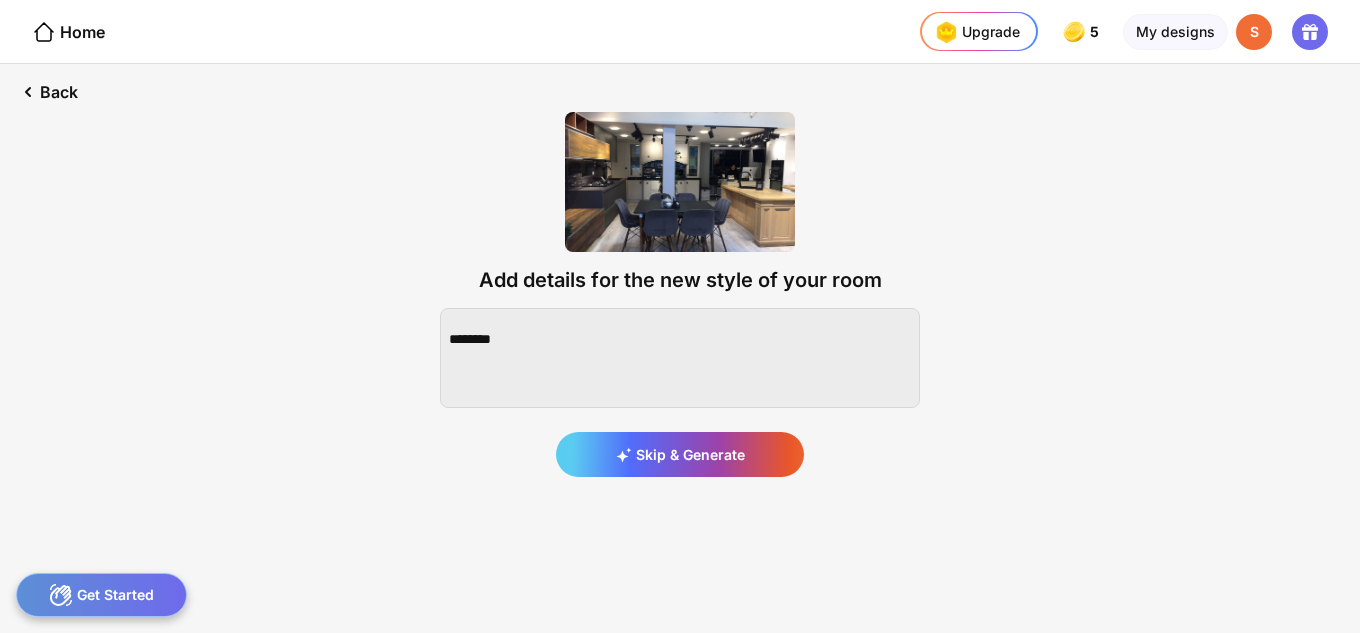 scroll, scrollTop: 0, scrollLeft: 0, axis: both 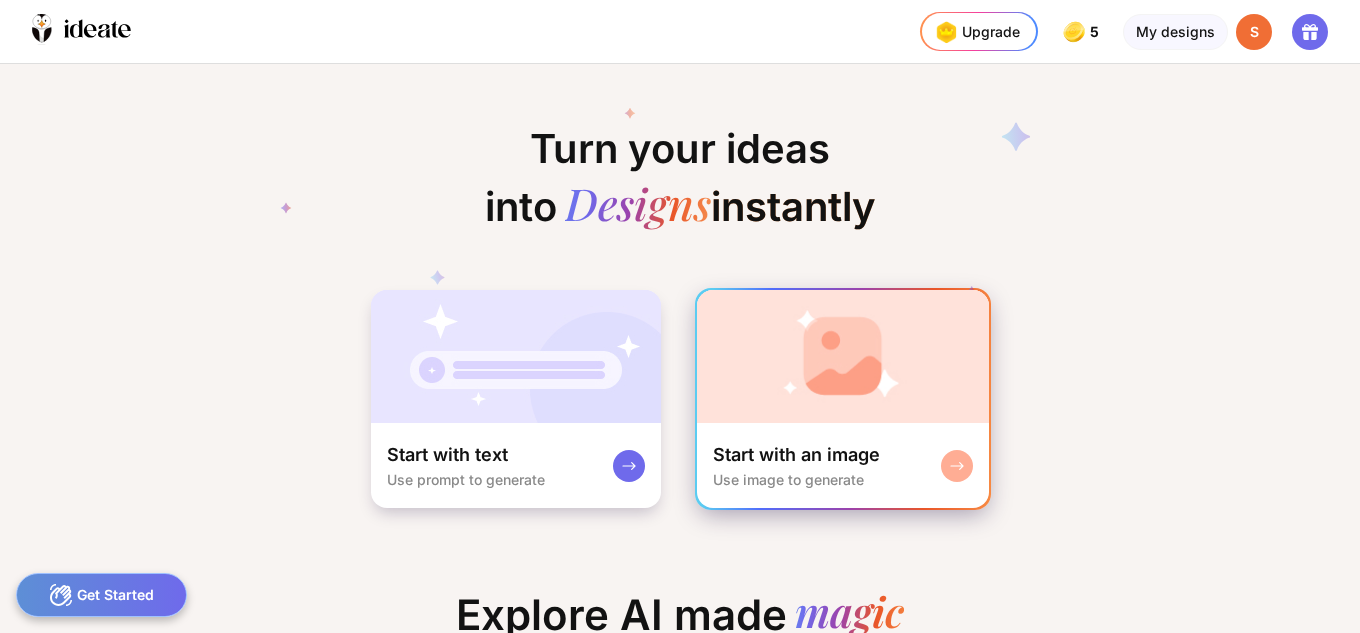 click at bounding box center [843, 356] 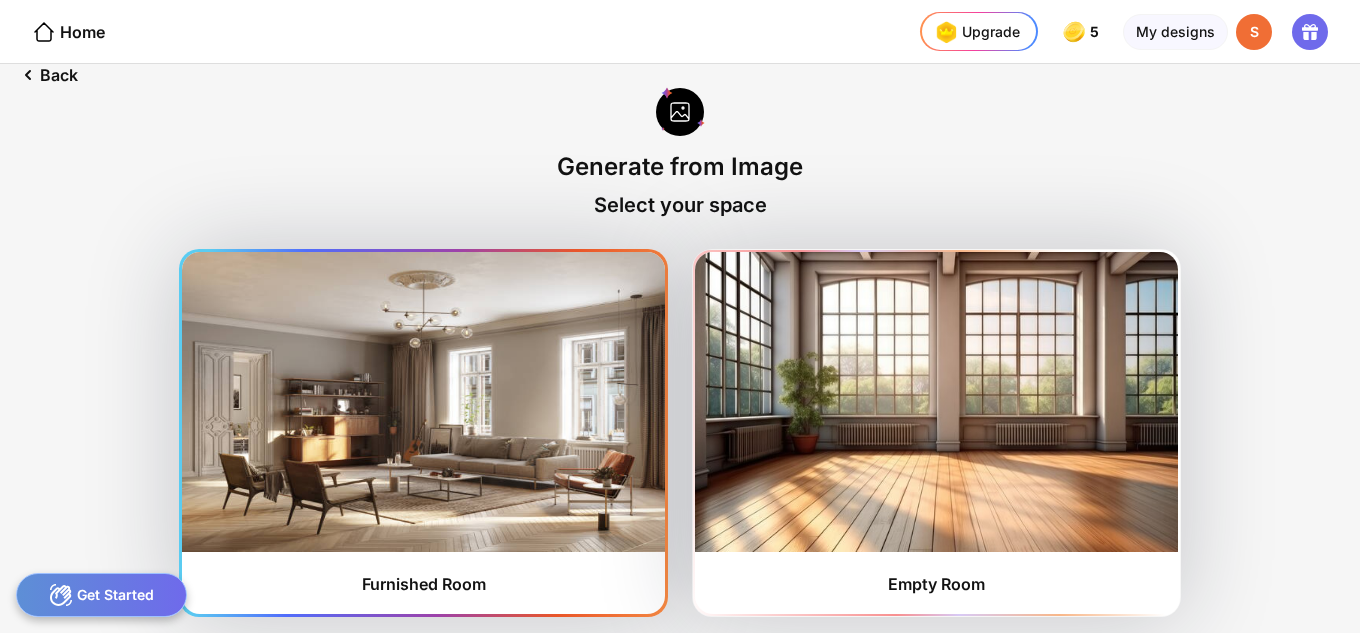 click at bounding box center [423, 402] 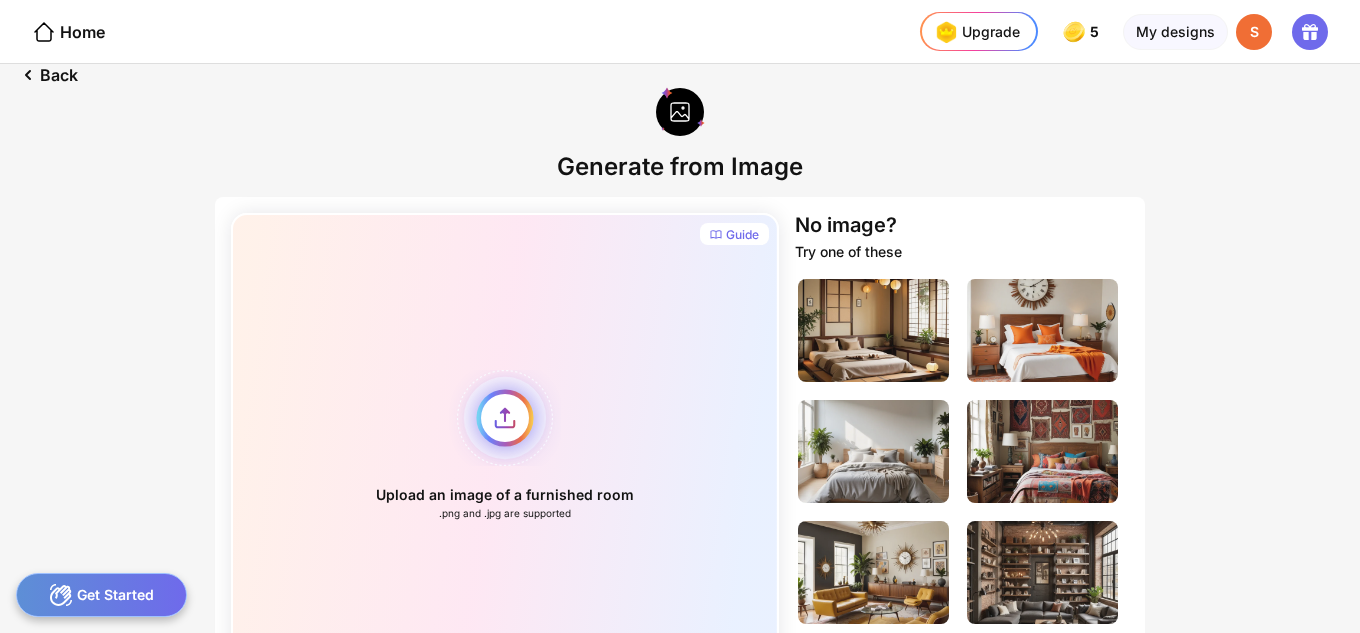click on "Upload an image of a furnished room .png and .jpg are supported" at bounding box center (505, 445) 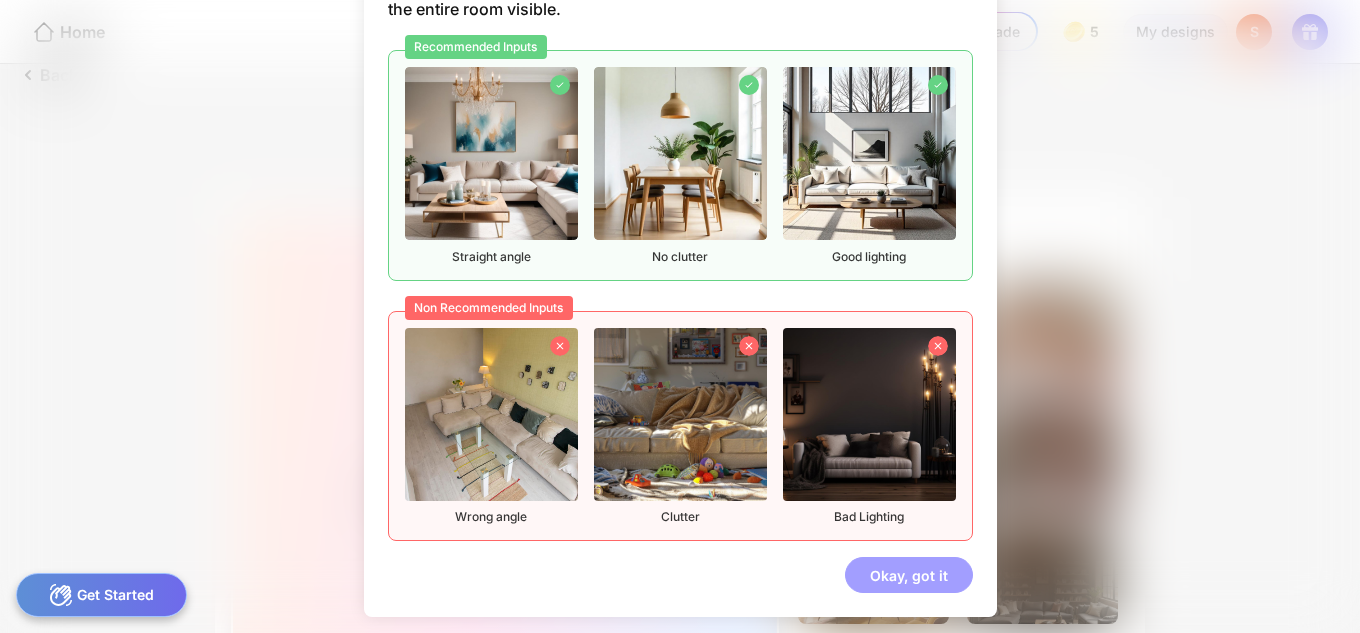 click on "Okay, got it" at bounding box center [909, 575] 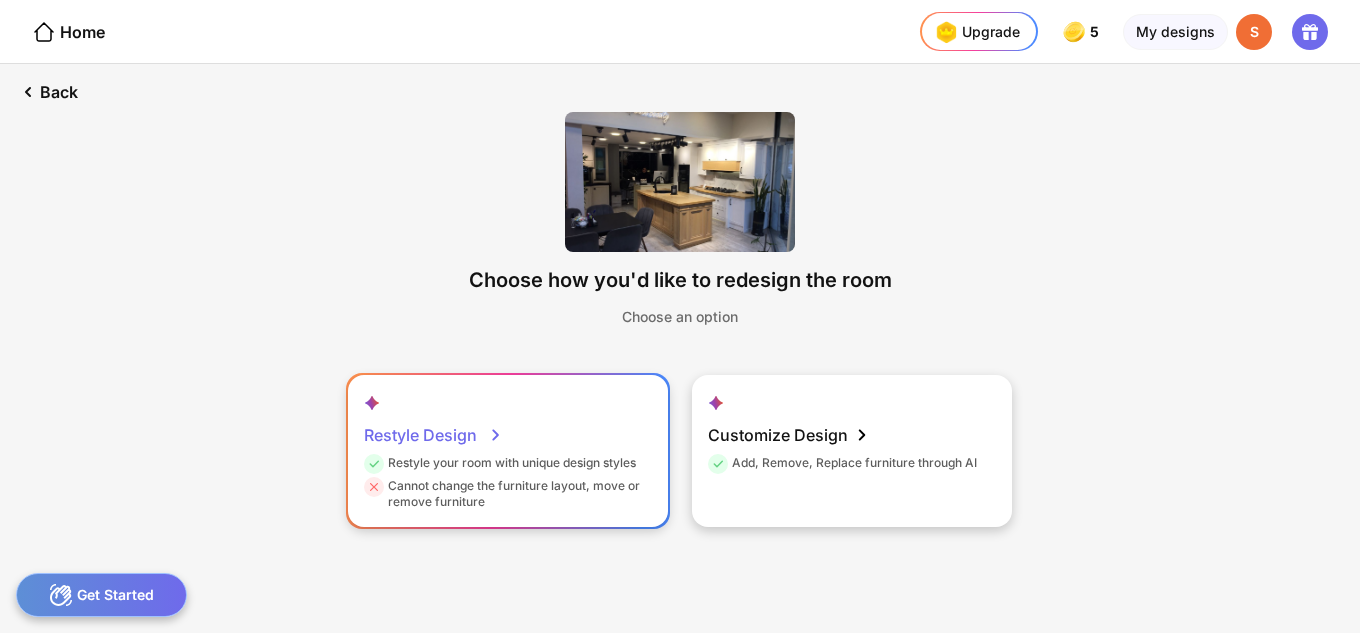 click on "Restyle Design" at bounding box center (433, 435) 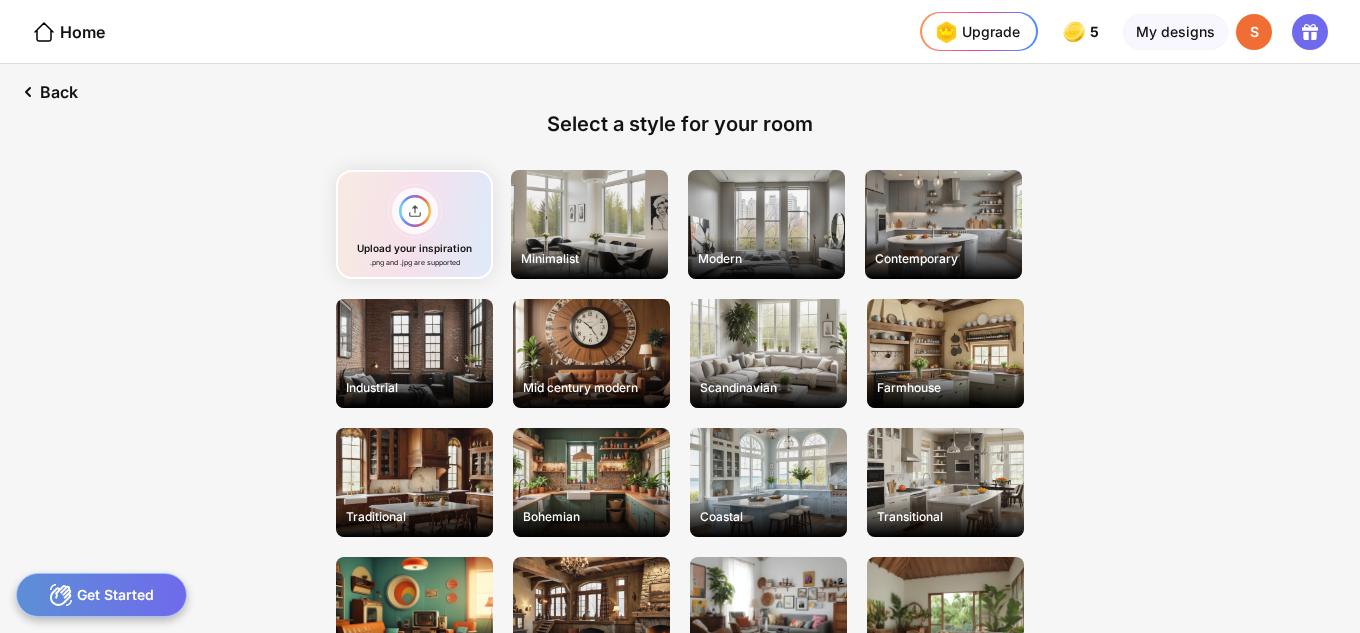 click at bounding box center [512, 31] 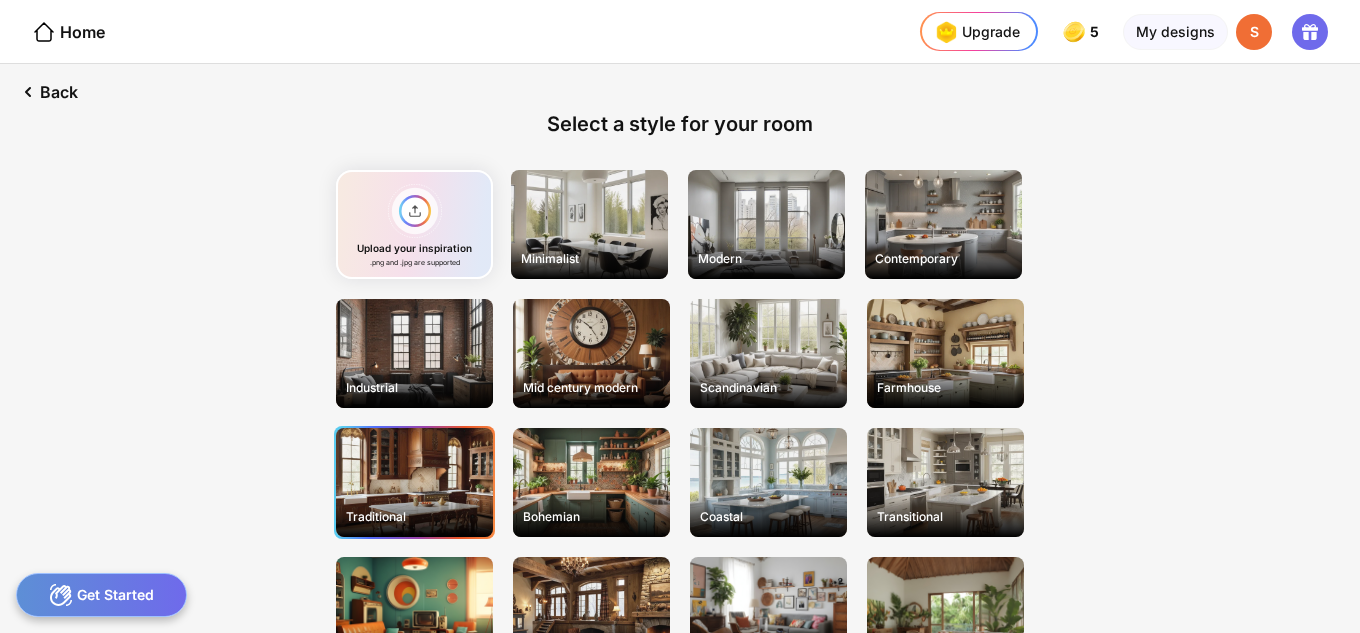 click on "Traditional" at bounding box center (589, 258) 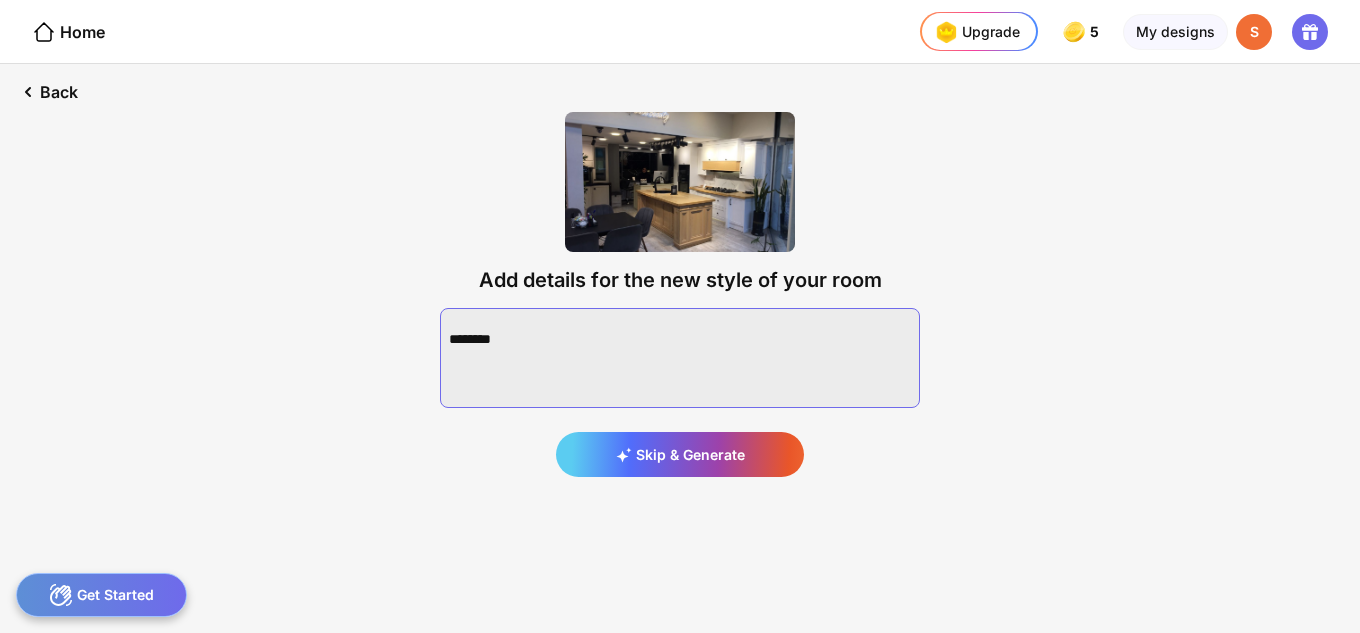 paste on "**********" 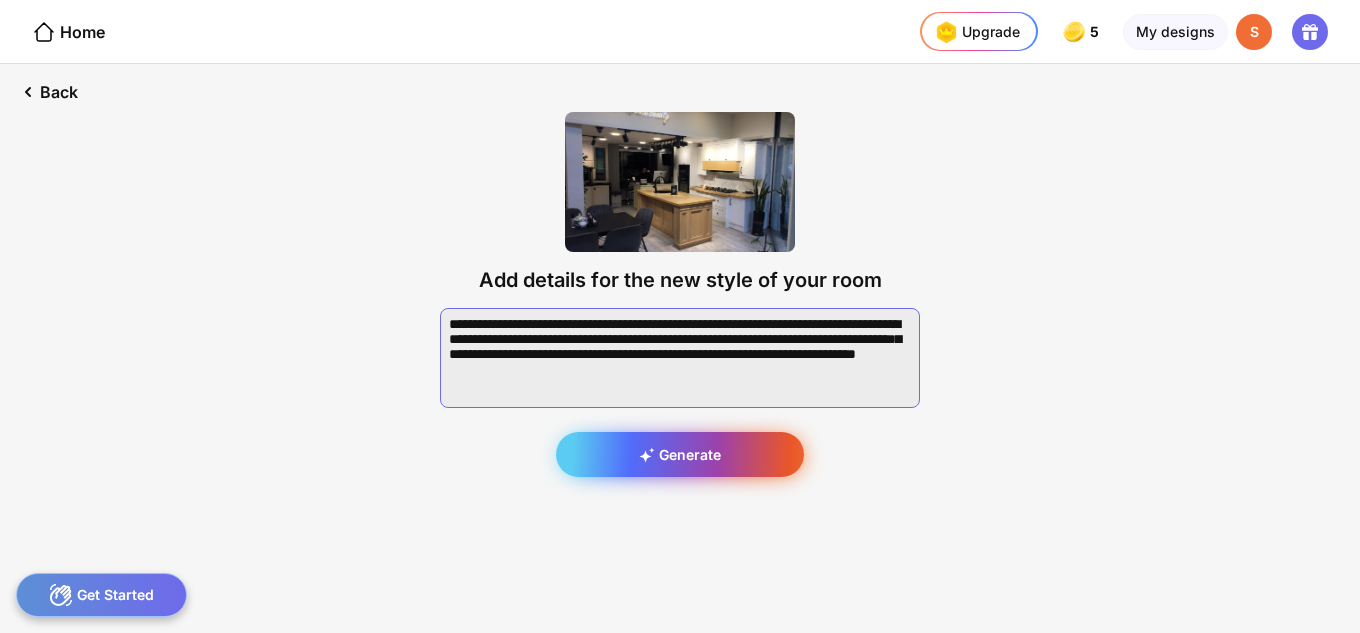 type on "**********" 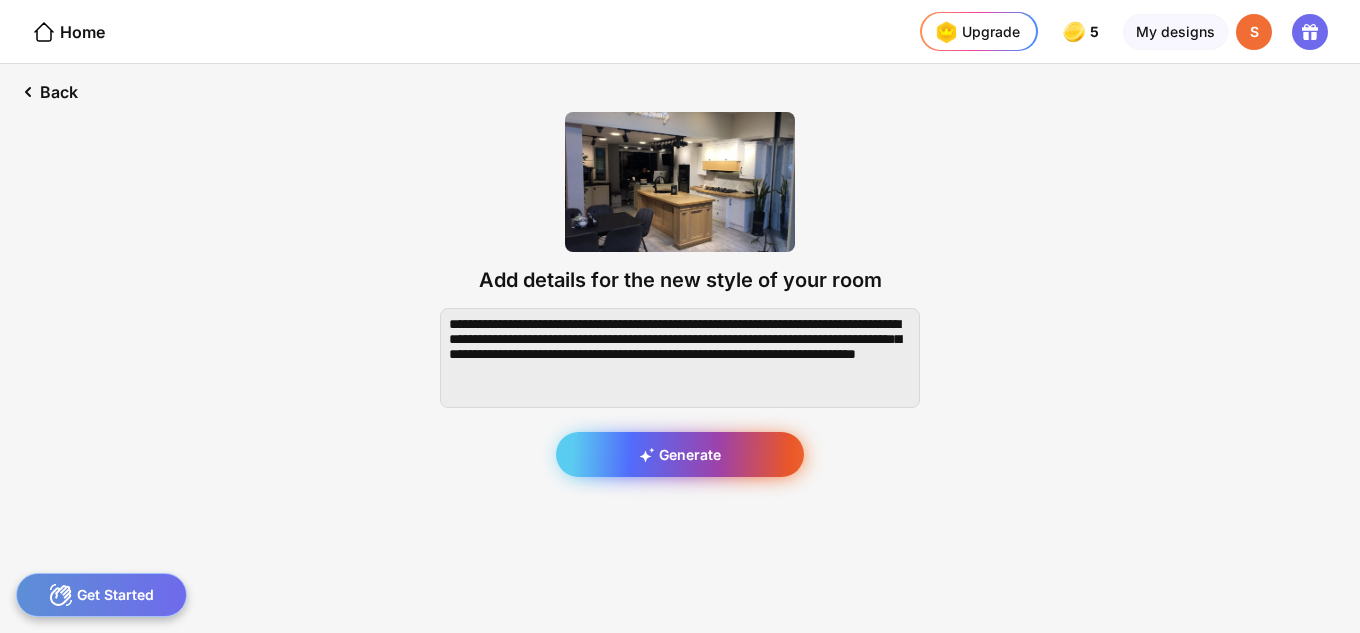 click on "Generate" at bounding box center [680, 454] 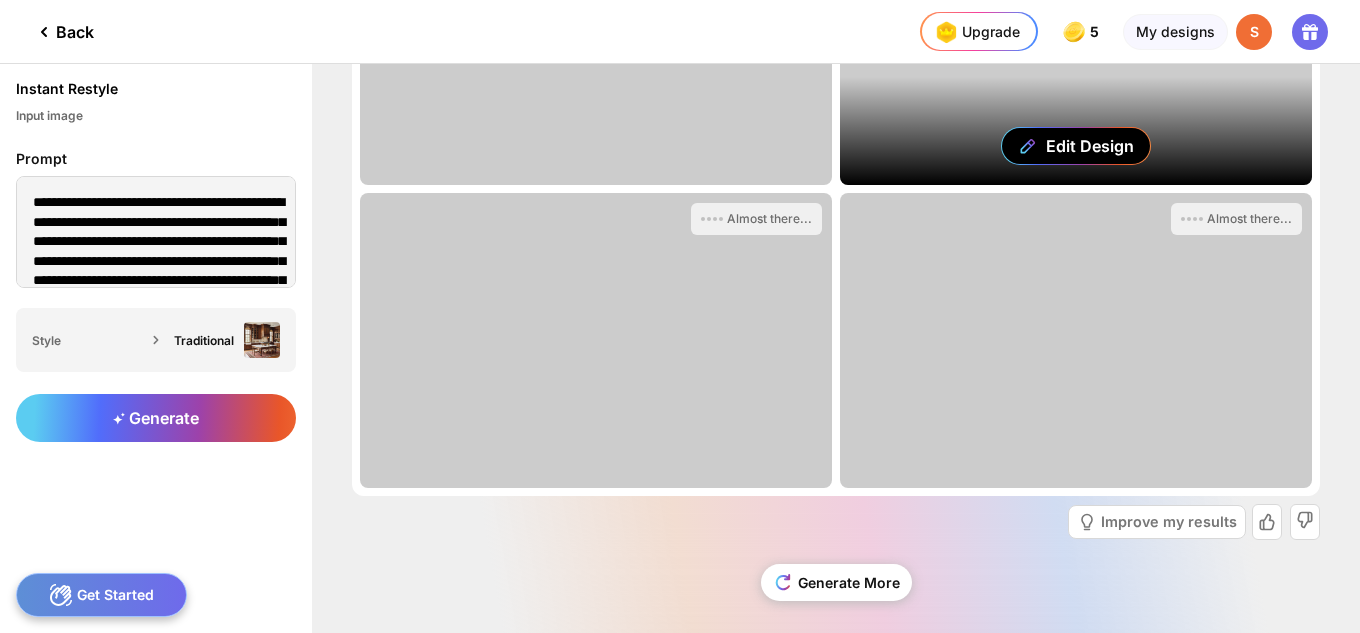 scroll, scrollTop: 200, scrollLeft: 0, axis: vertical 